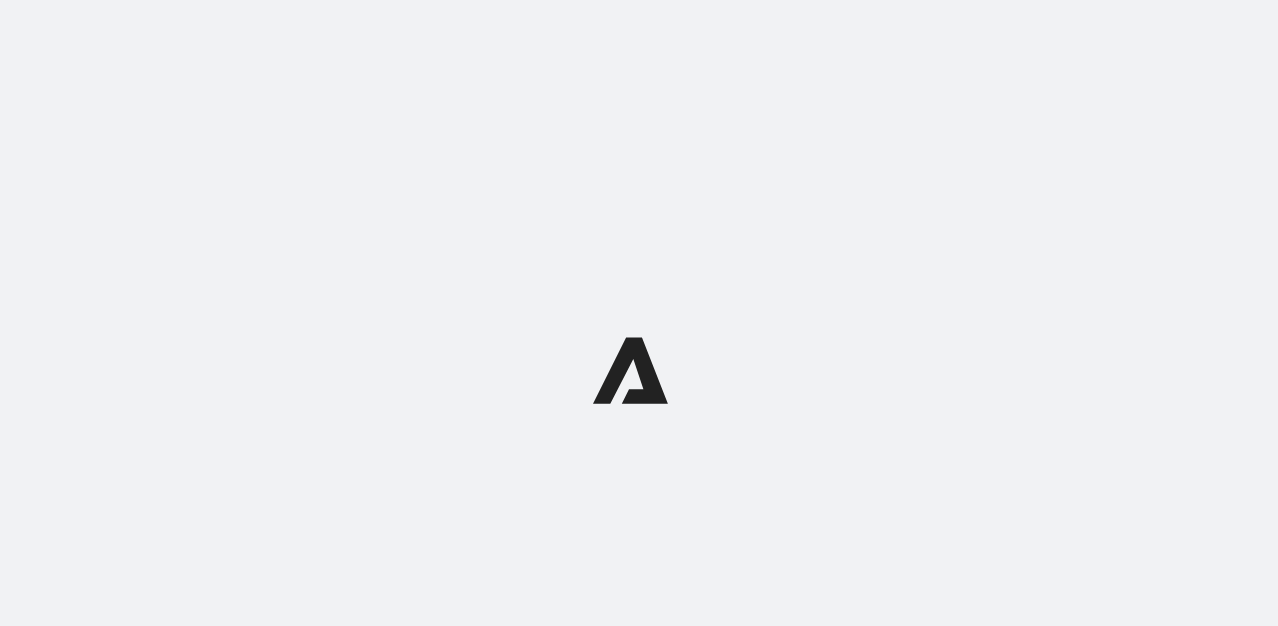 scroll, scrollTop: 0, scrollLeft: 0, axis: both 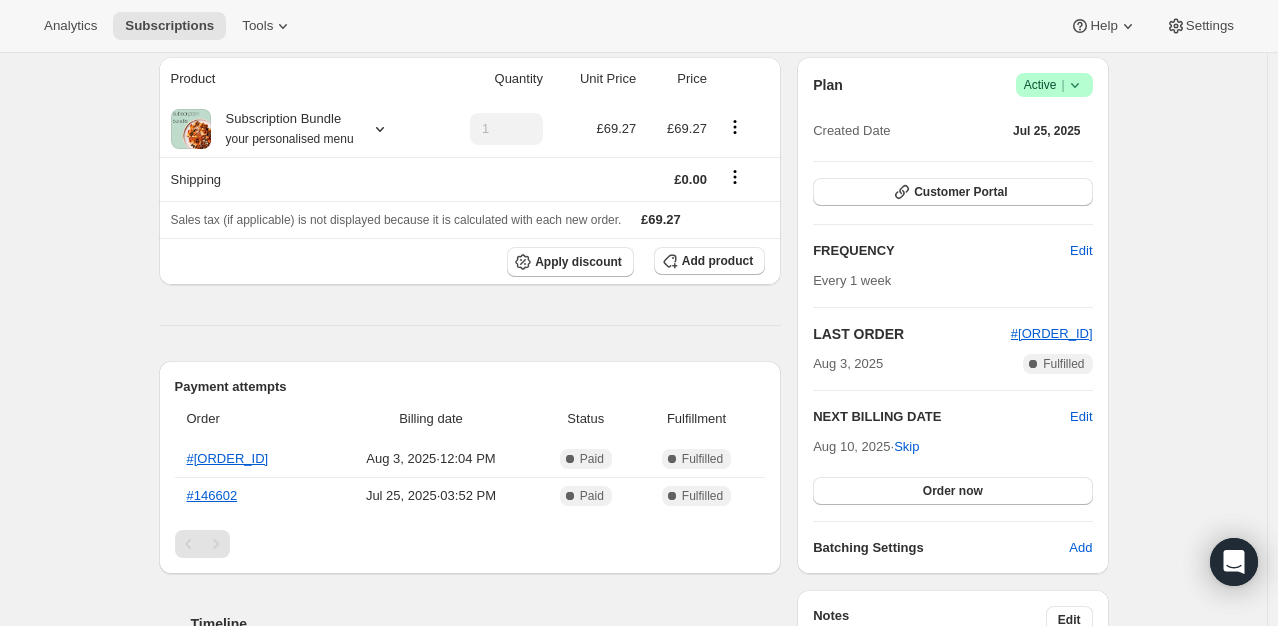 click 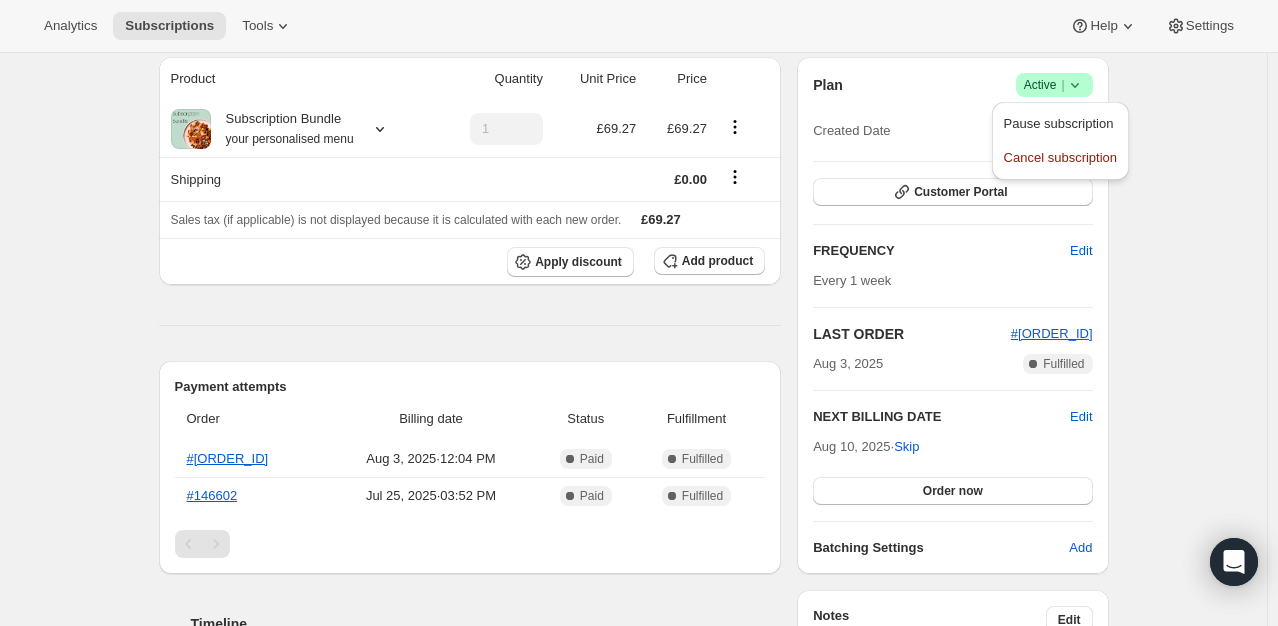 click on "Plan Success Active | Created Date Jul 25, 2025 Customer Portal FREQUENCY Edit Every 1 week LAST ORDER #[ORDER_ID] Aug 3, 2025  Complete Fulfilled NEXT BILLING DATE Edit Aug 10, 2025   ·  Skip Order now Batching Settings Add" at bounding box center [952, 315] 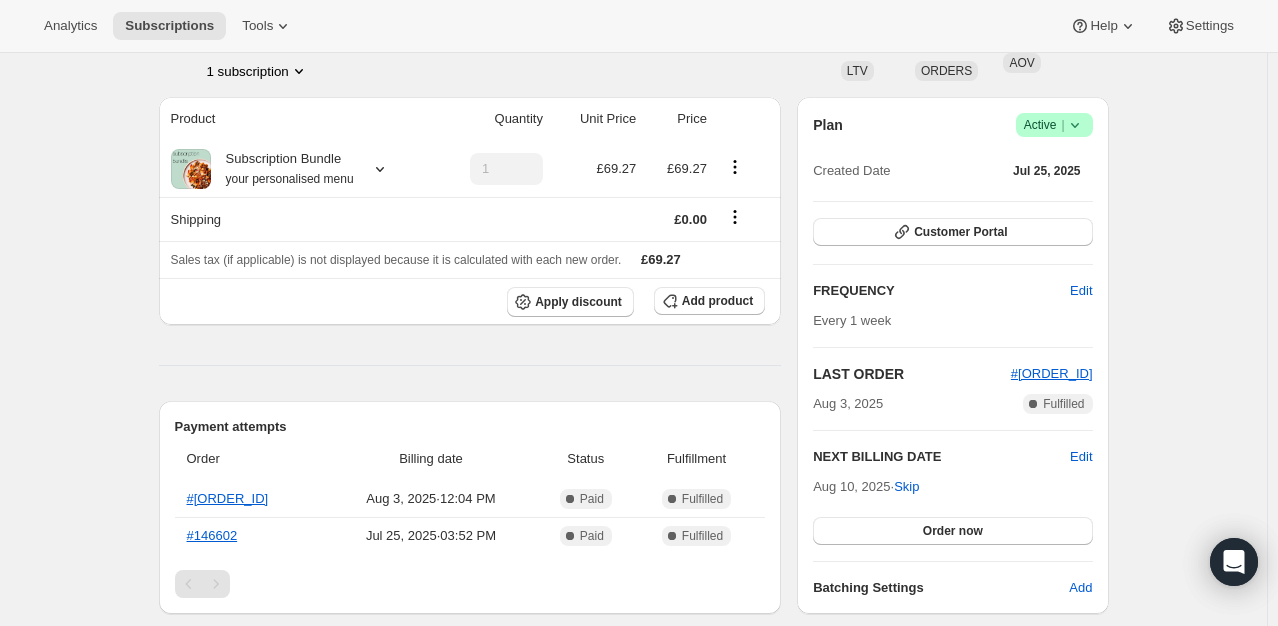 scroll, scrollTop: 143, scrollLeft: 0, axis: vertical 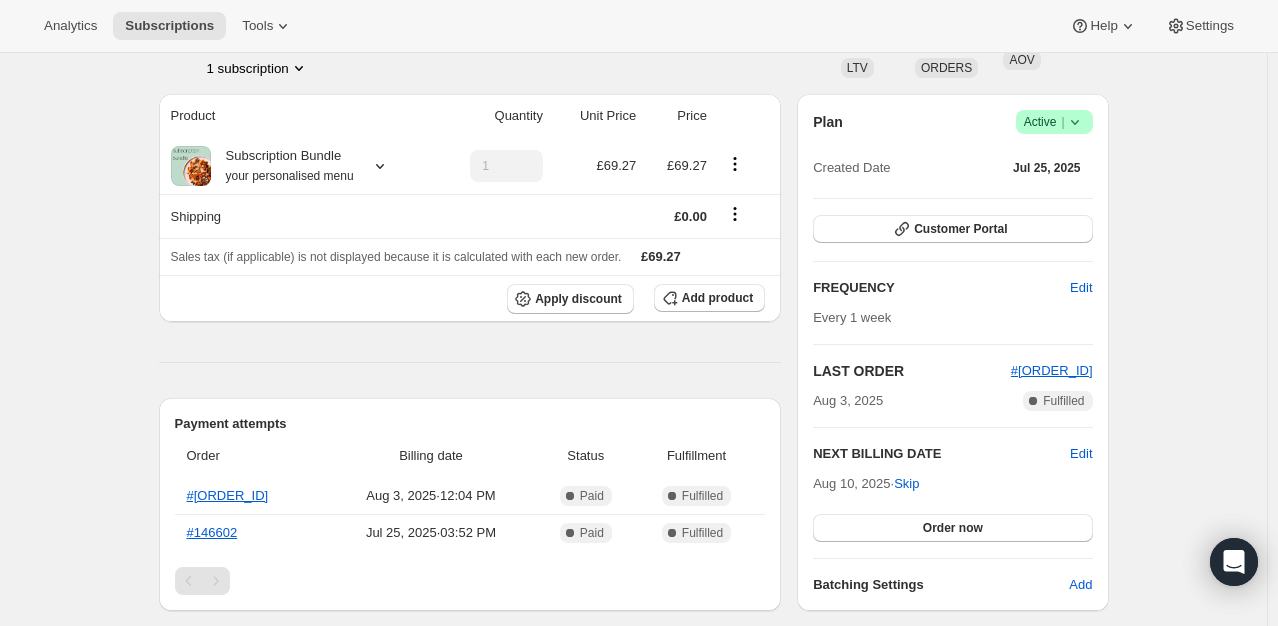 click 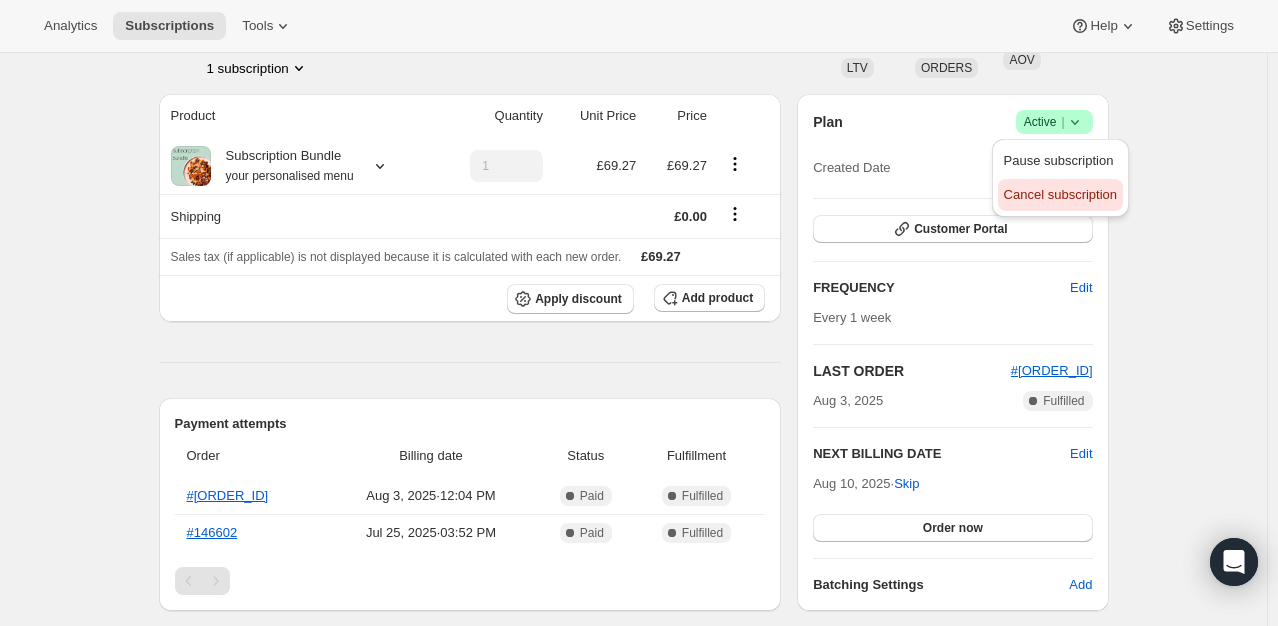 click on "Cancel subscription" at bounding box center (1060, 194) 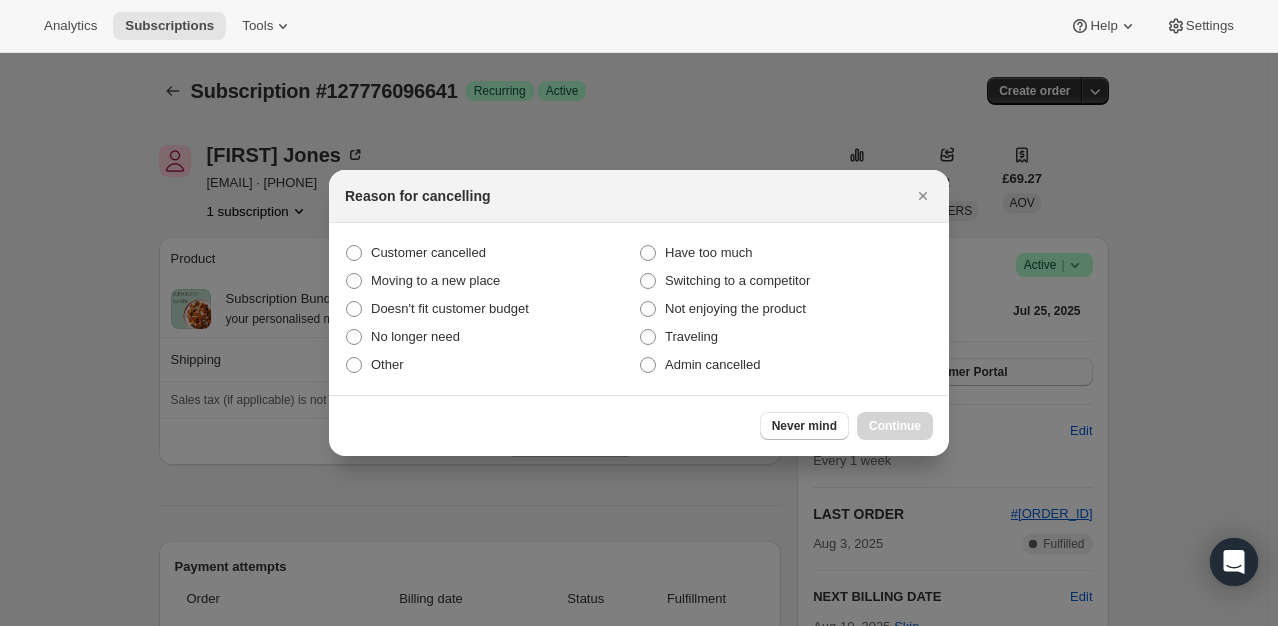 scroll, scrollTop: 143, scrollLeft: 0, axis: vertical 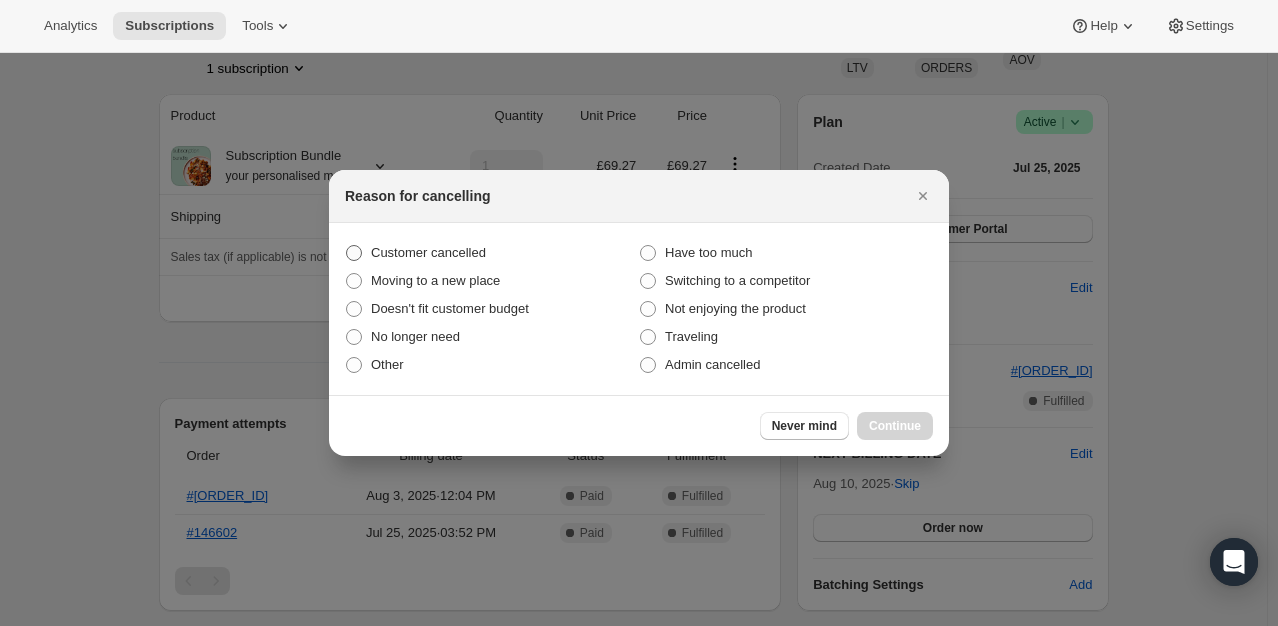 click on "Customer cancelled" at bounding box center (428, 252) 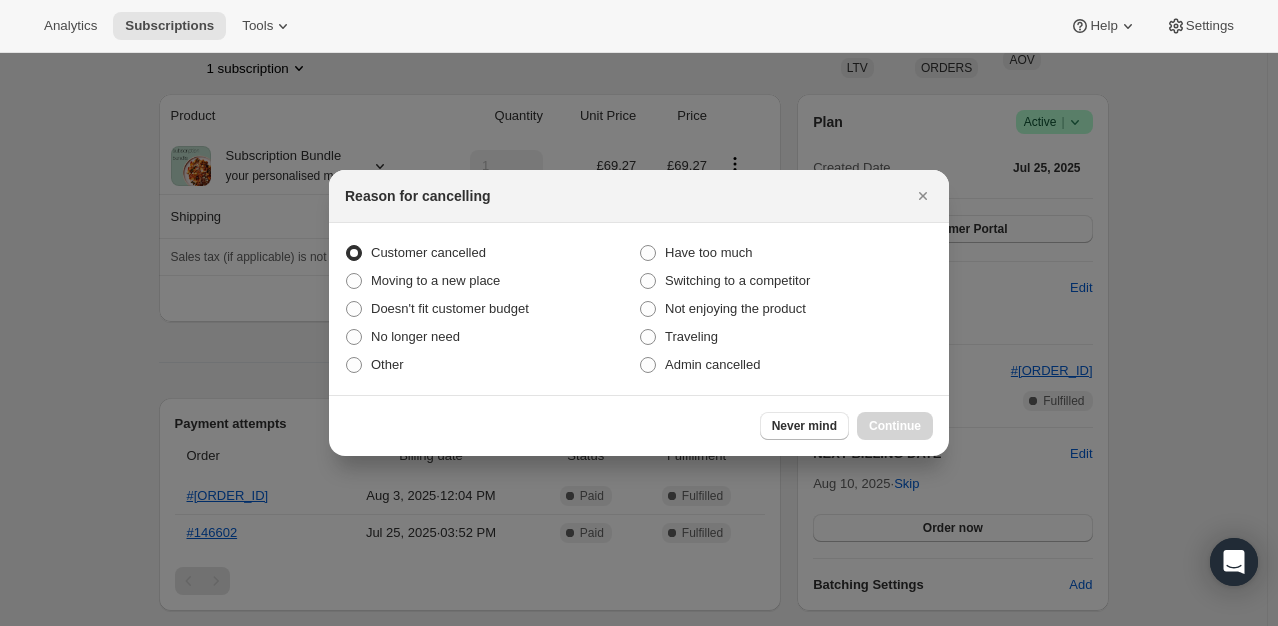radio on "true" 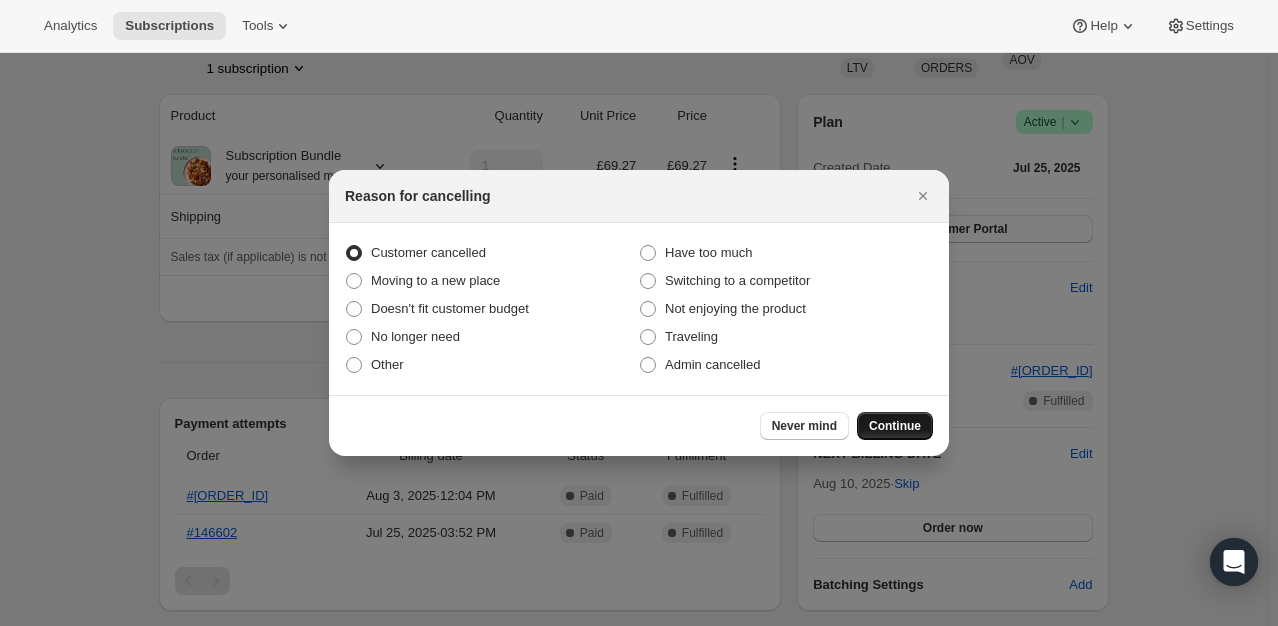 click on "Continue" at bounding box center (895, 426) 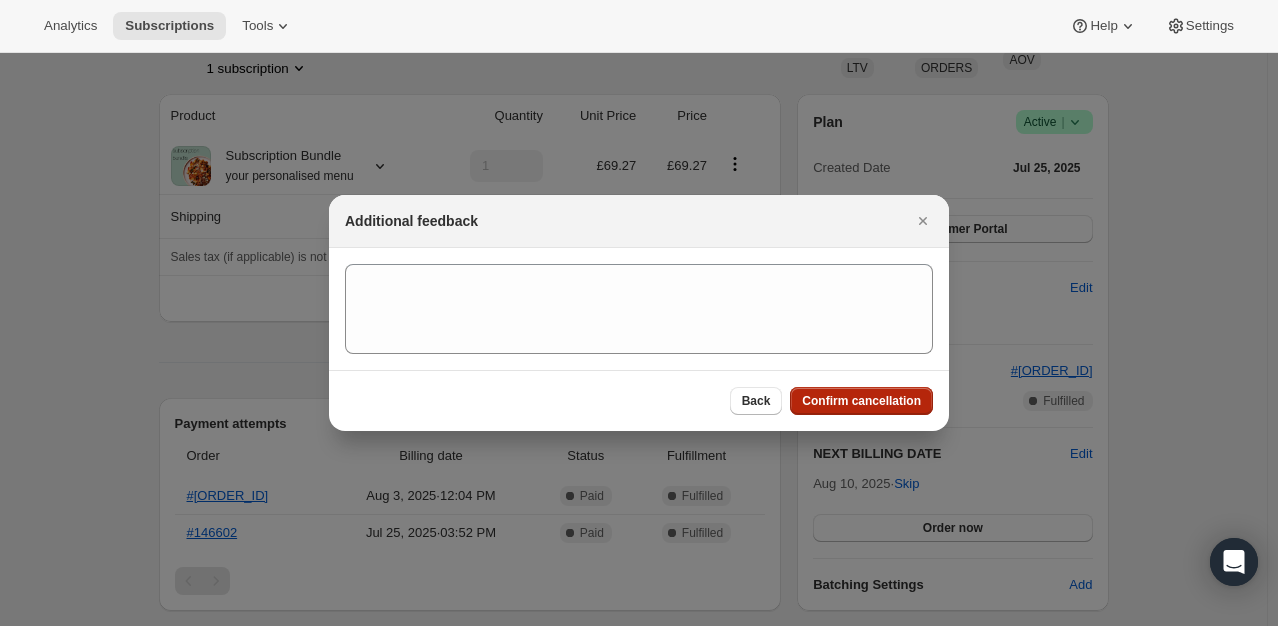 click on "Confirm cancellation" at bounding box center (861, 401) 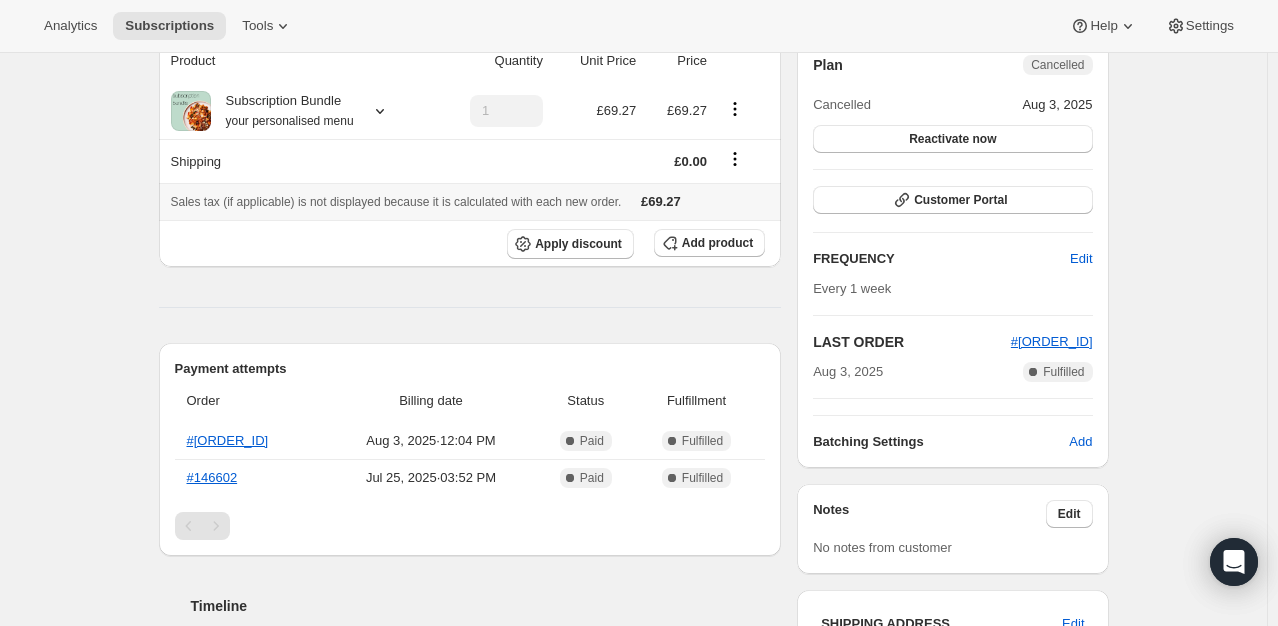 scroll, scrollTop: 289, scrollLeft: 0, axis: vertical 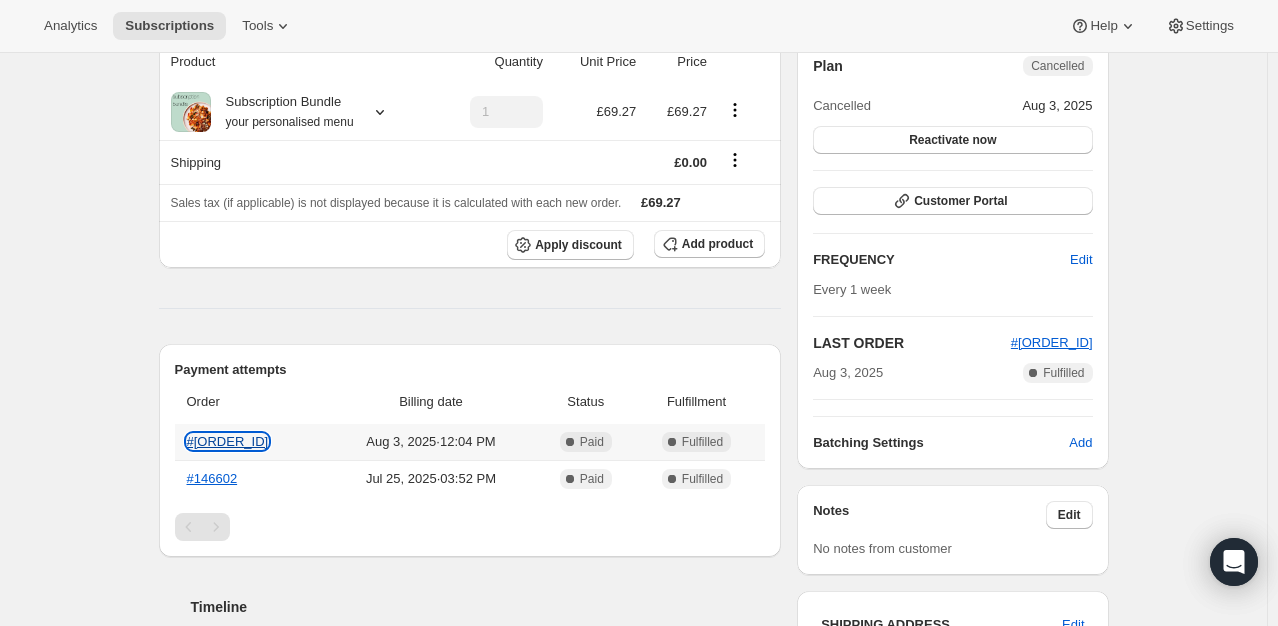 click on "#[ORDER_ID]" at bounding box center (228, 441) 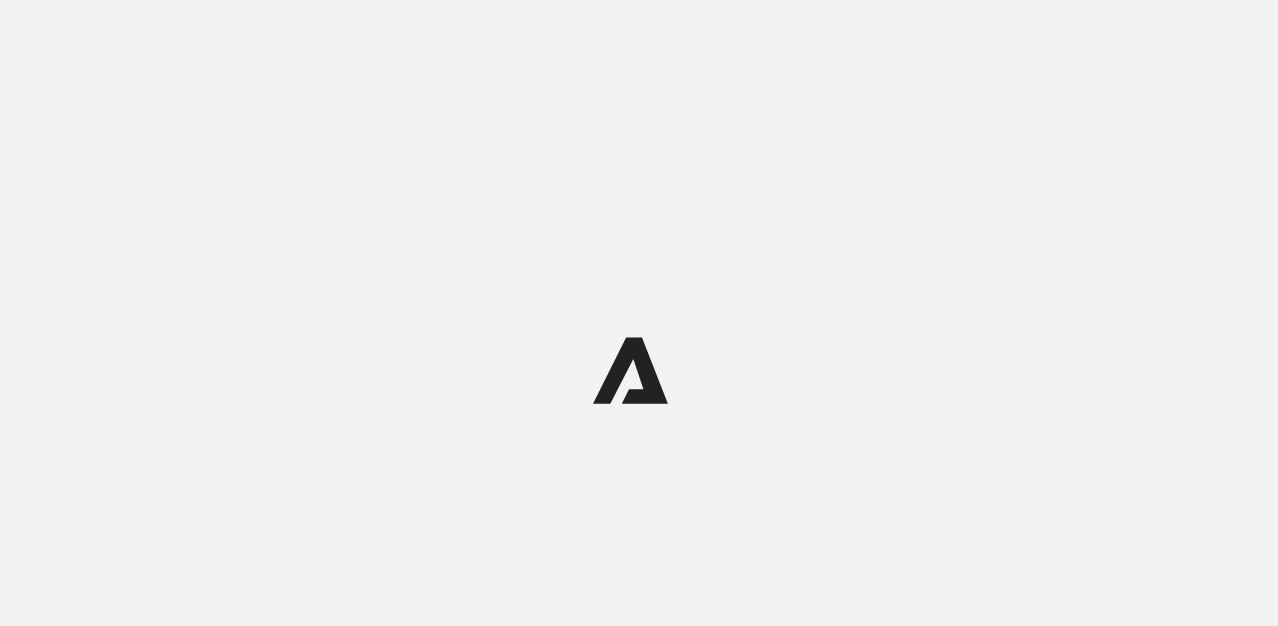 scroll, scrollTop: 0, scrollLeft: 0, axis: both 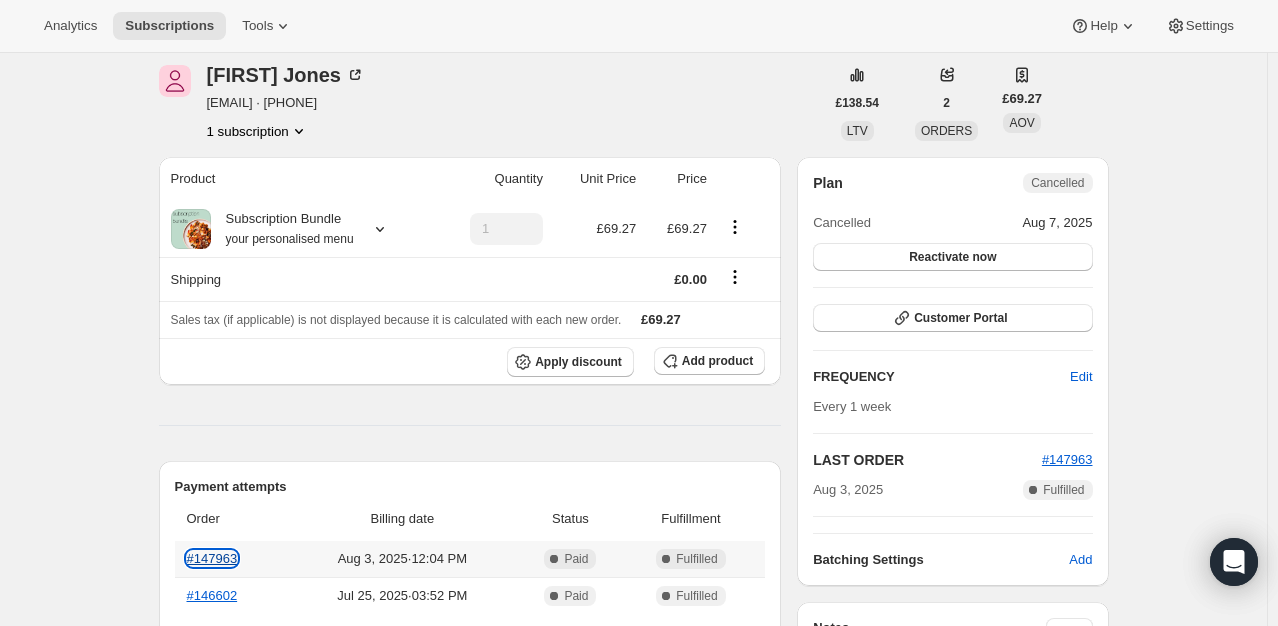 click on "#[ORDER_ID]" at bounding box center (212, 558) 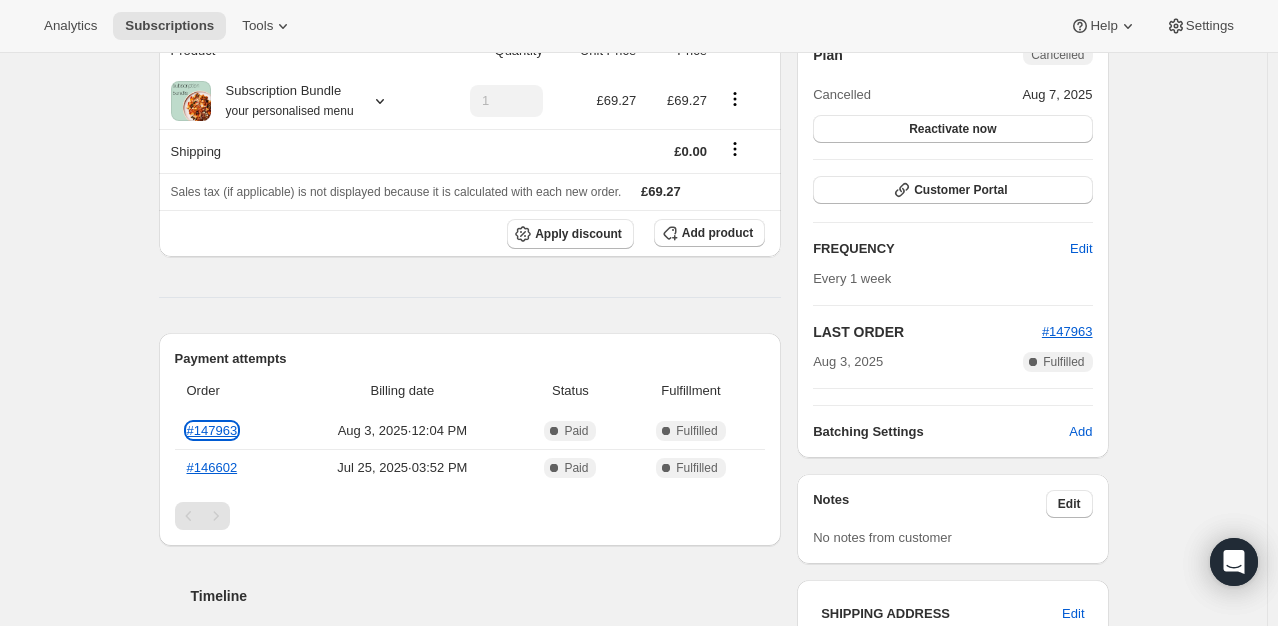 scroll, scrollTop: 210, scrollLeft: 0, axis: vertical 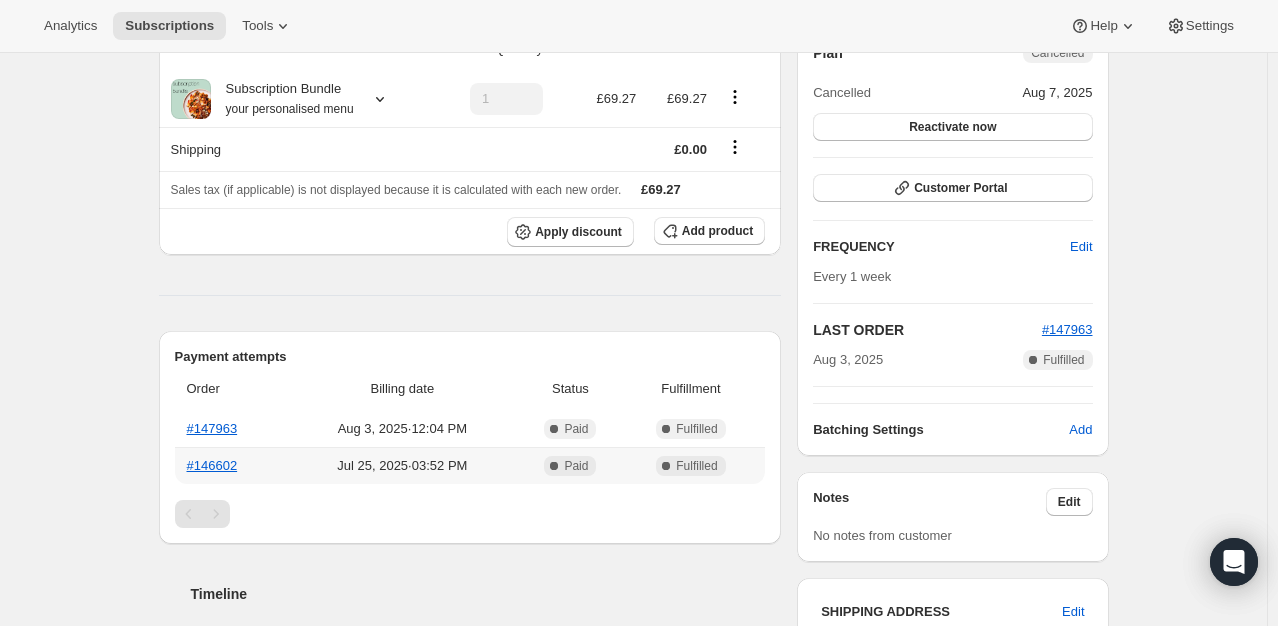 click on "#146602" at bounding box center [231, 465] 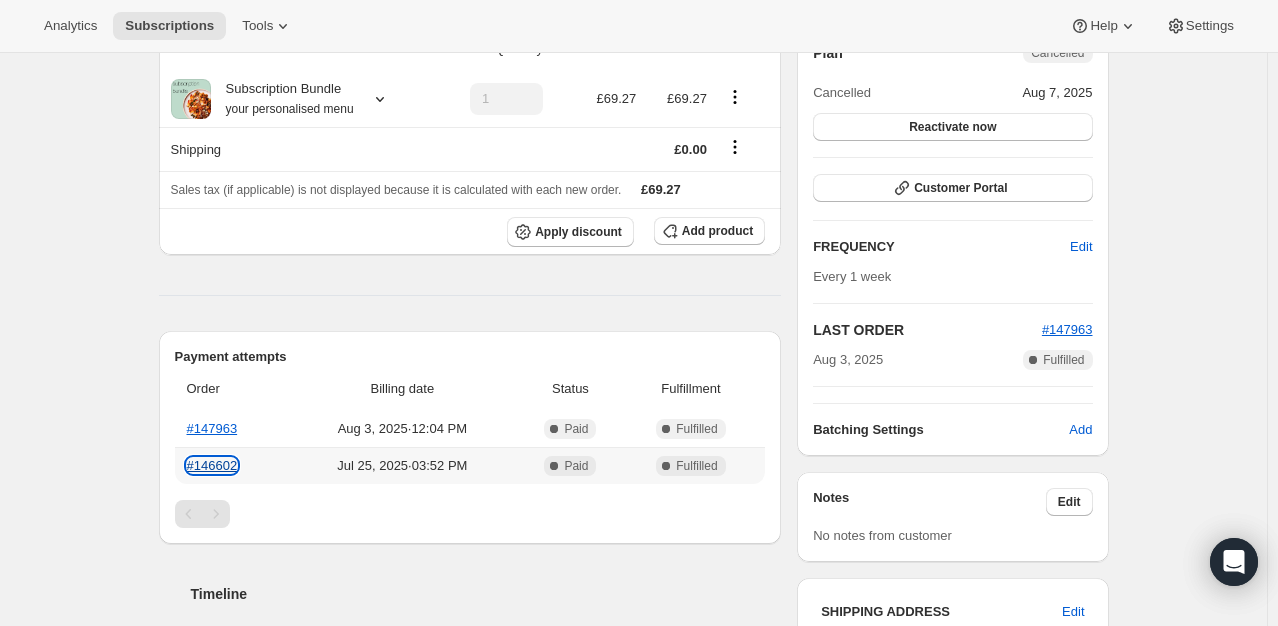click on "#146602" at bounding box center (212, 465) 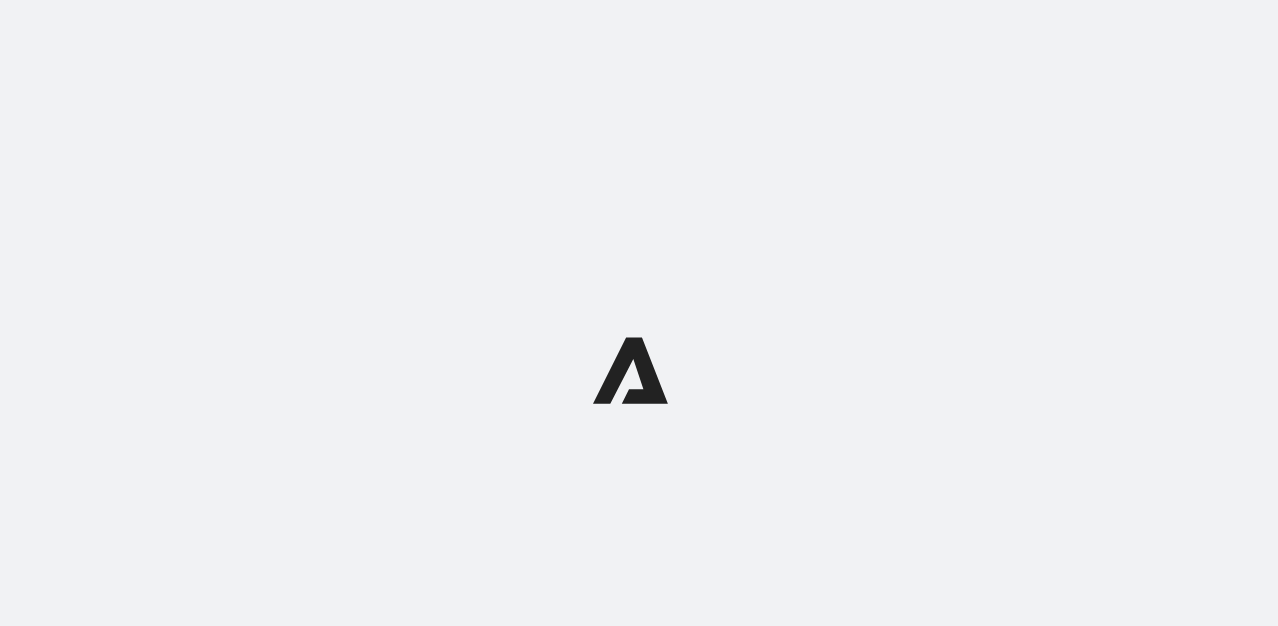 scroll, scrollTop: 0, scrollLeft: 0, axis: both 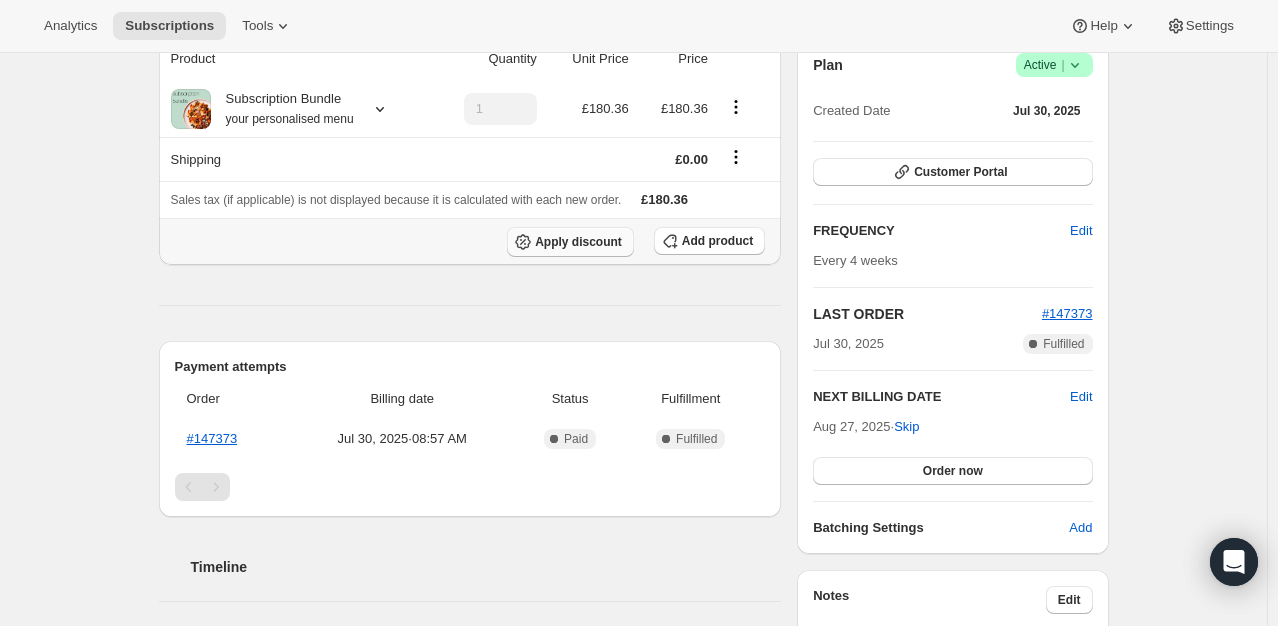 click on "Apply discount" at bounding box center [578, 242] 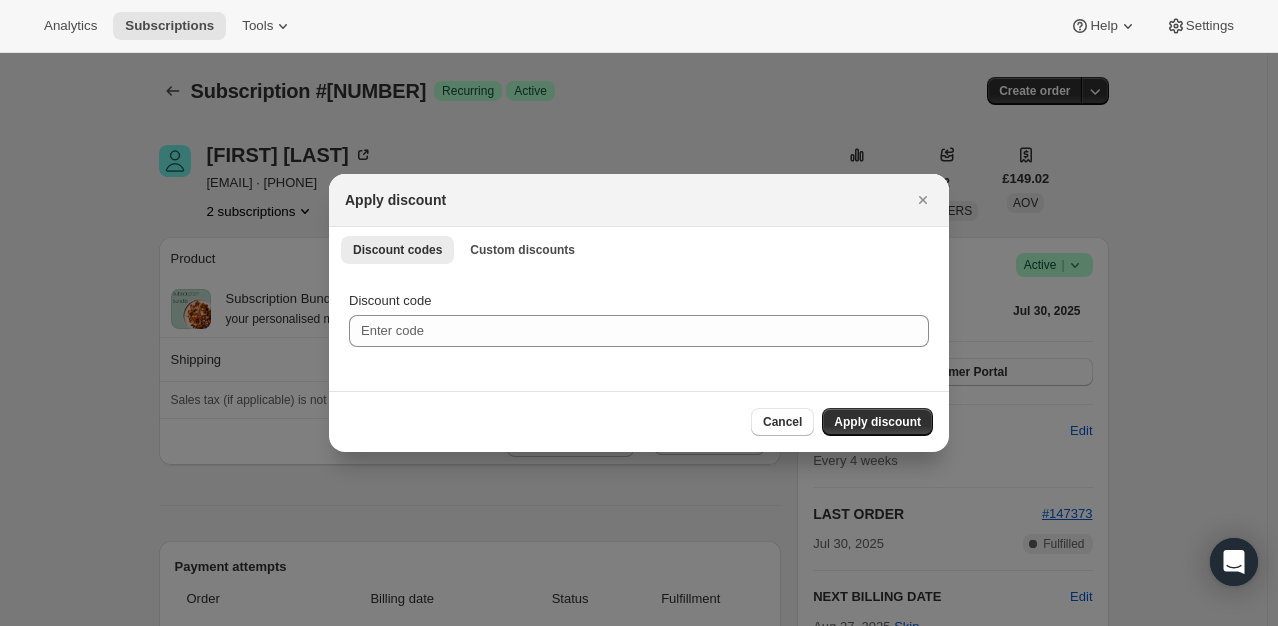 scroll, scrollTop: 0, scrollLeft: 0, axis: both 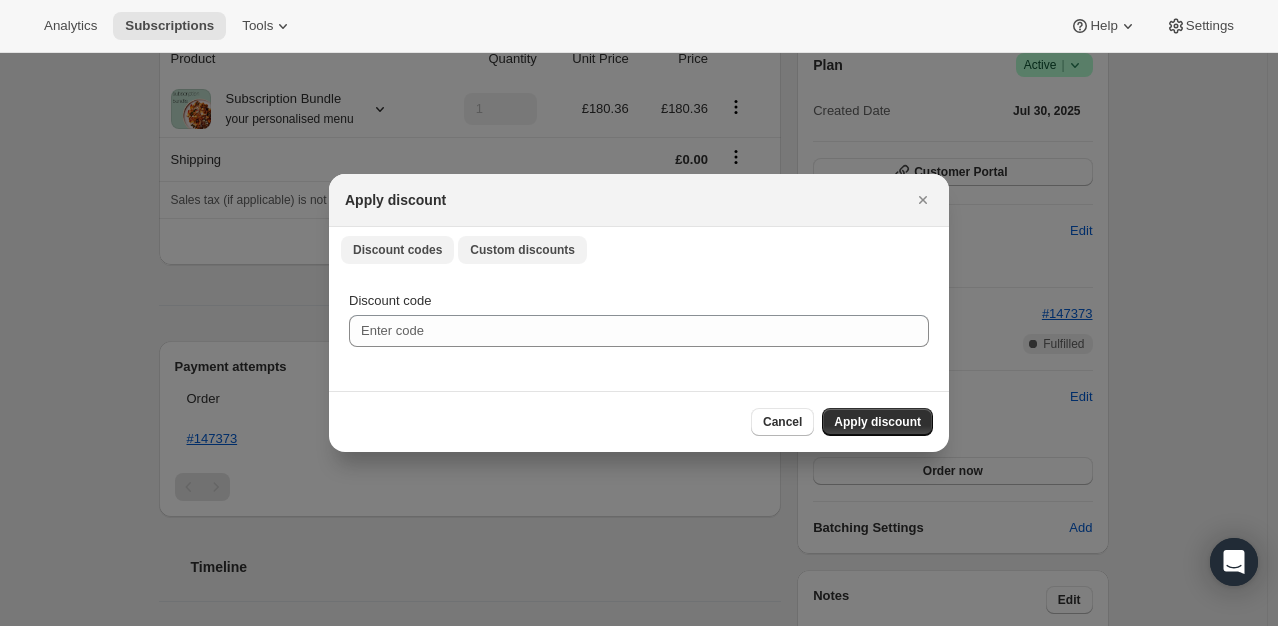 click on "Custom discounts" at bounding box center [522, 250] 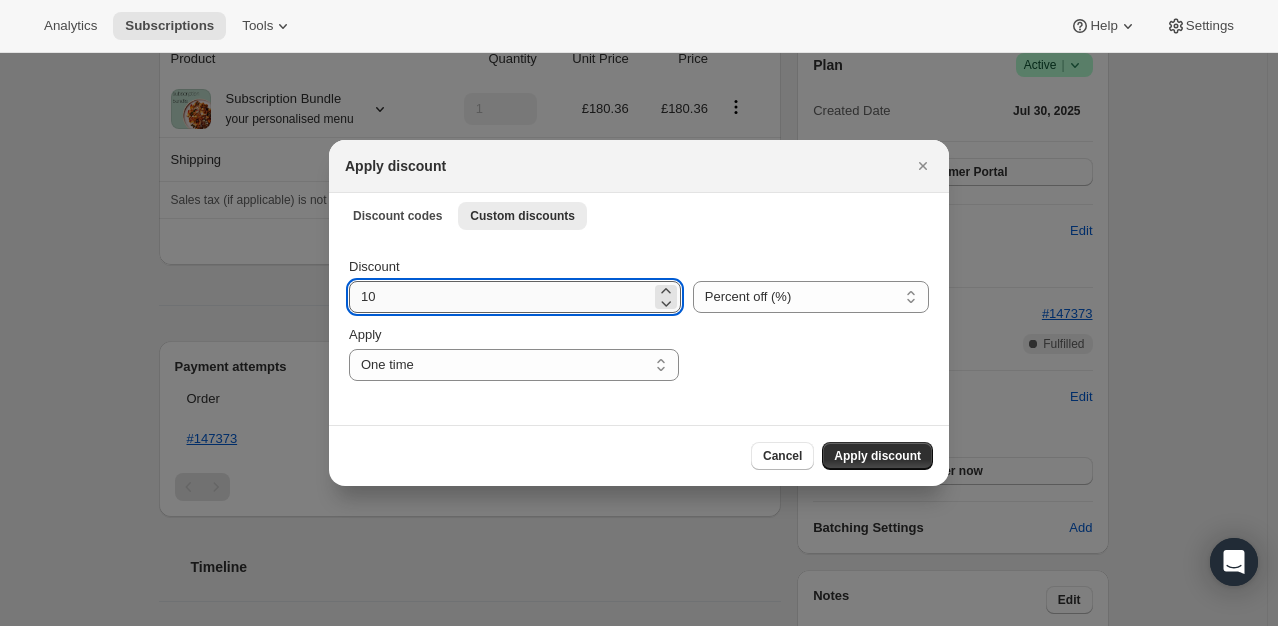 drag, startPoint x: 396, startPoint y: 302, endPoint x: 440, endPoint y: 286, distance: 46.818798 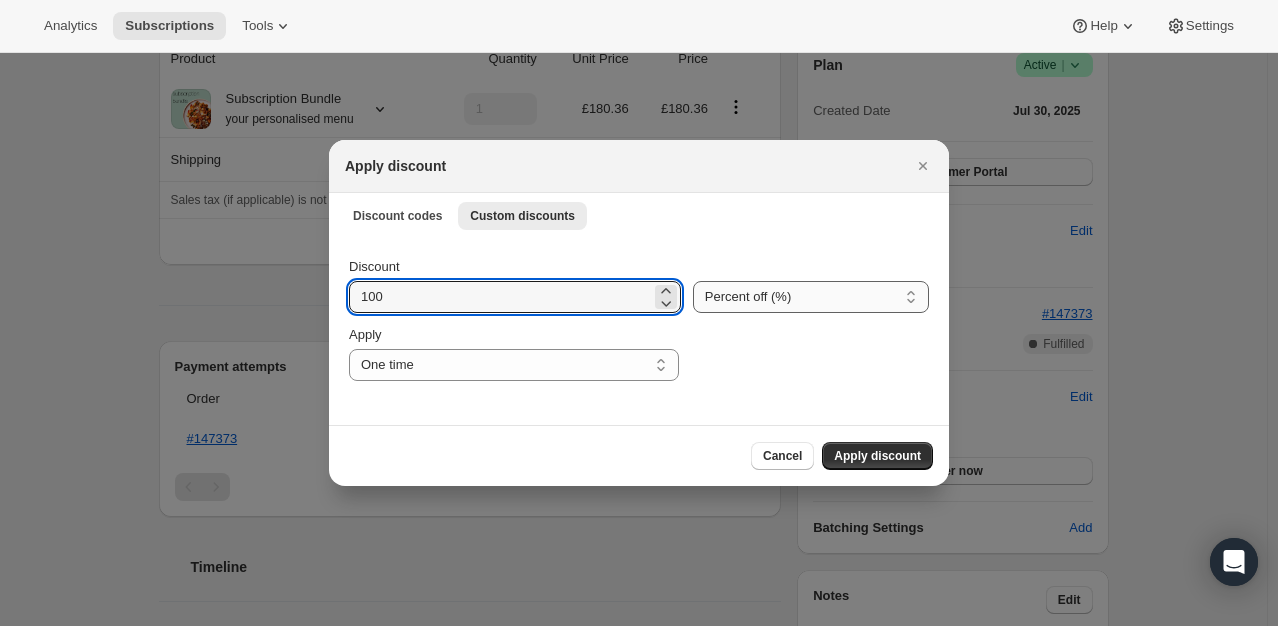 type on "100" 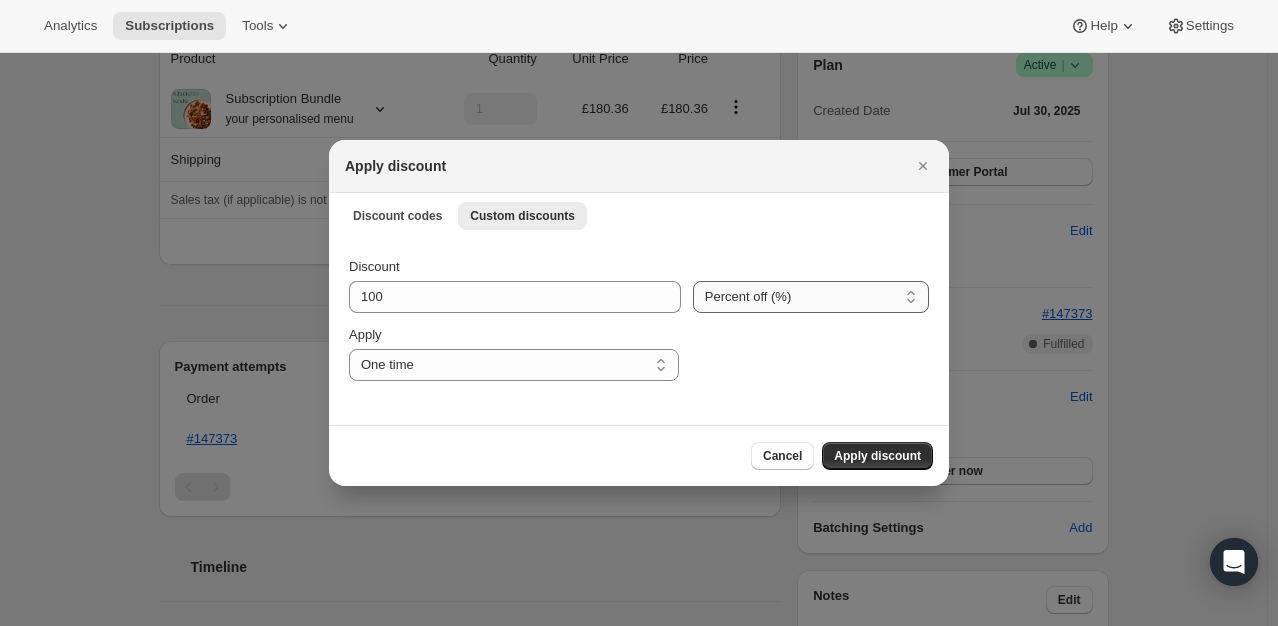 click on "Percent off (%) Amount off (£)" at bounding box center [811, 297] 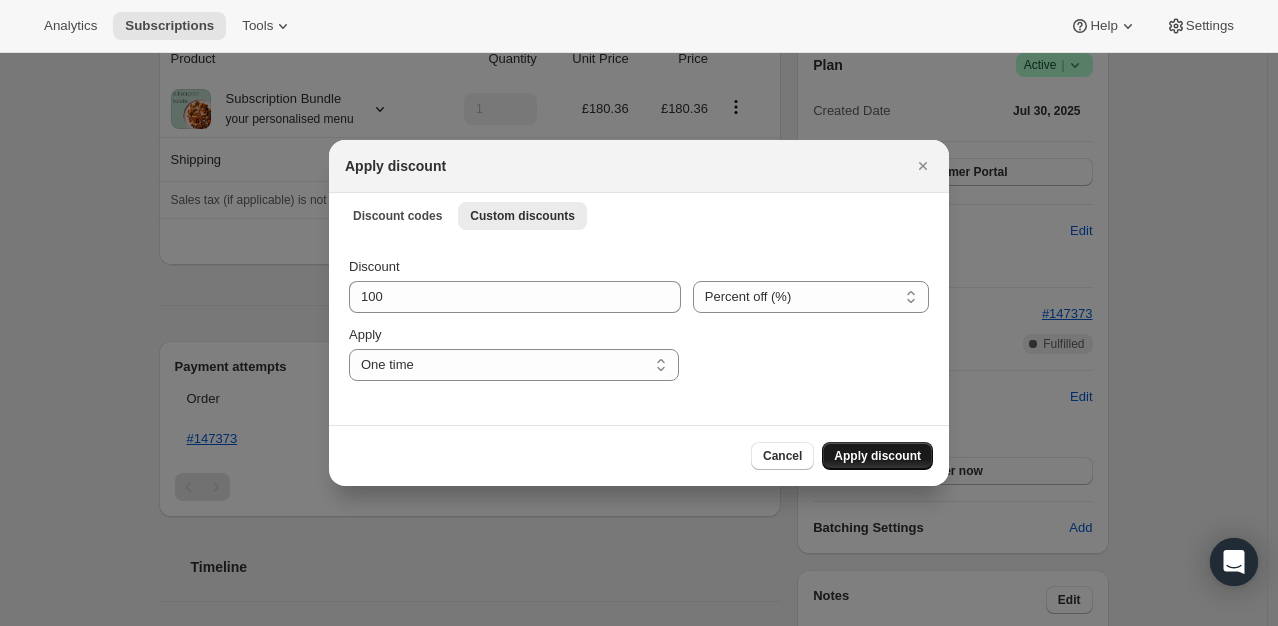 click on "Apply discount" at bounding box center (877, 456) 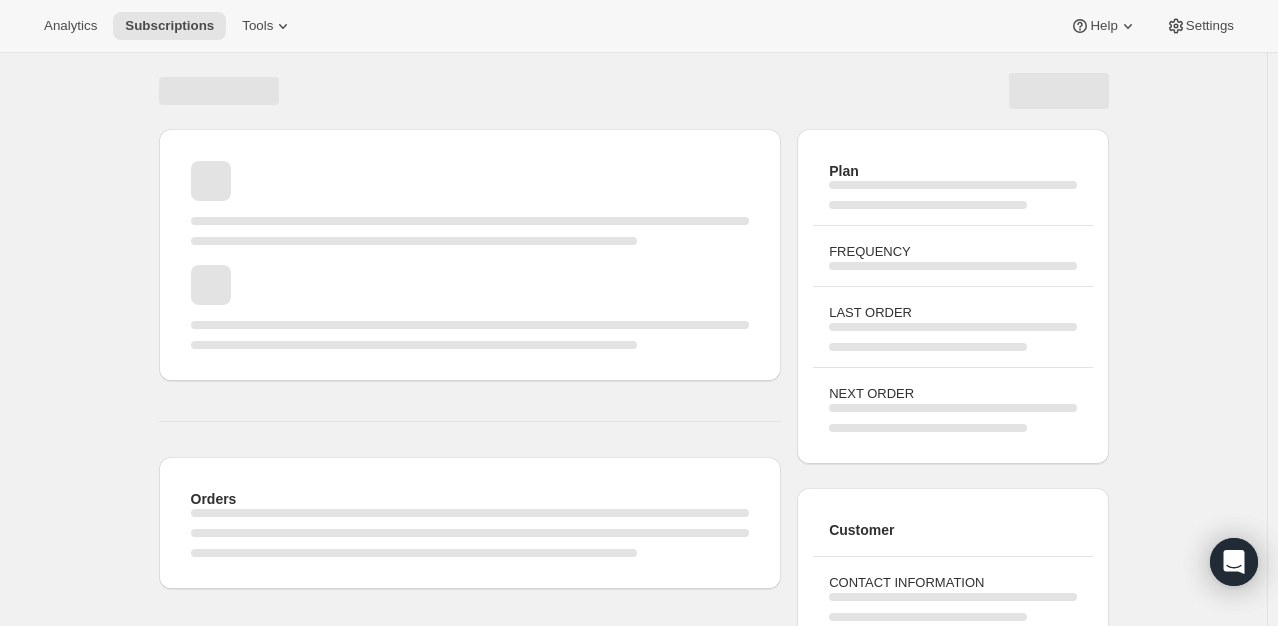 scroll, scrollTop: 200, scrollLeft: 0, axis: vertical 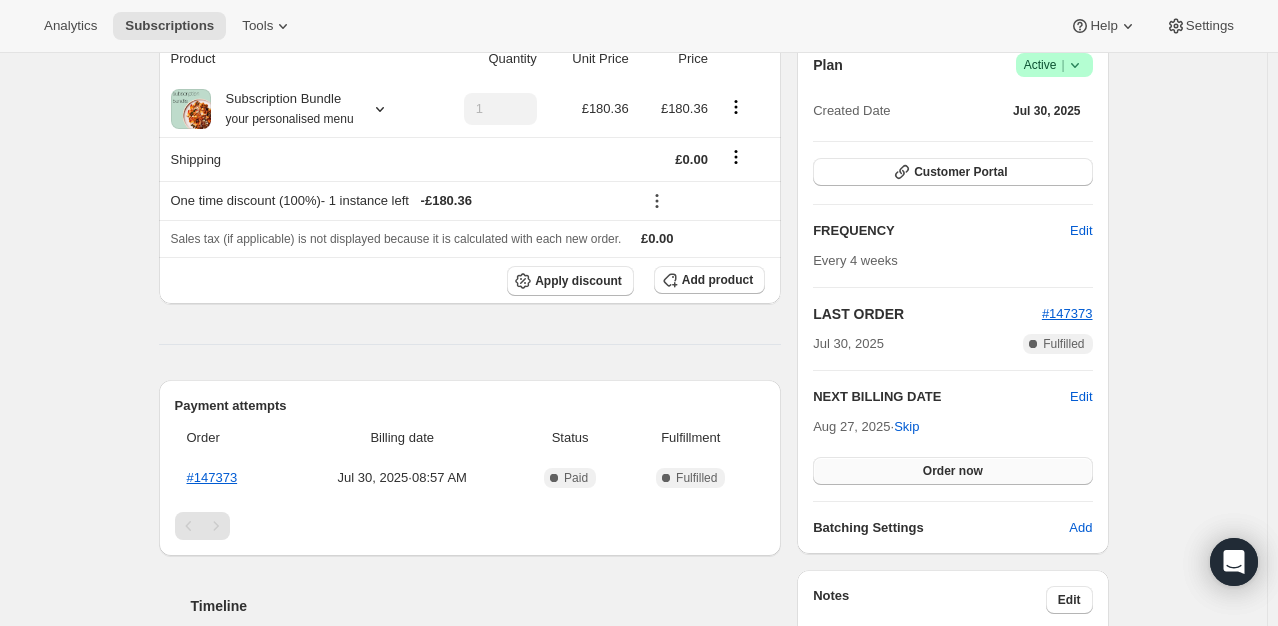 click on "Order now" at bounding box center [953, 471] 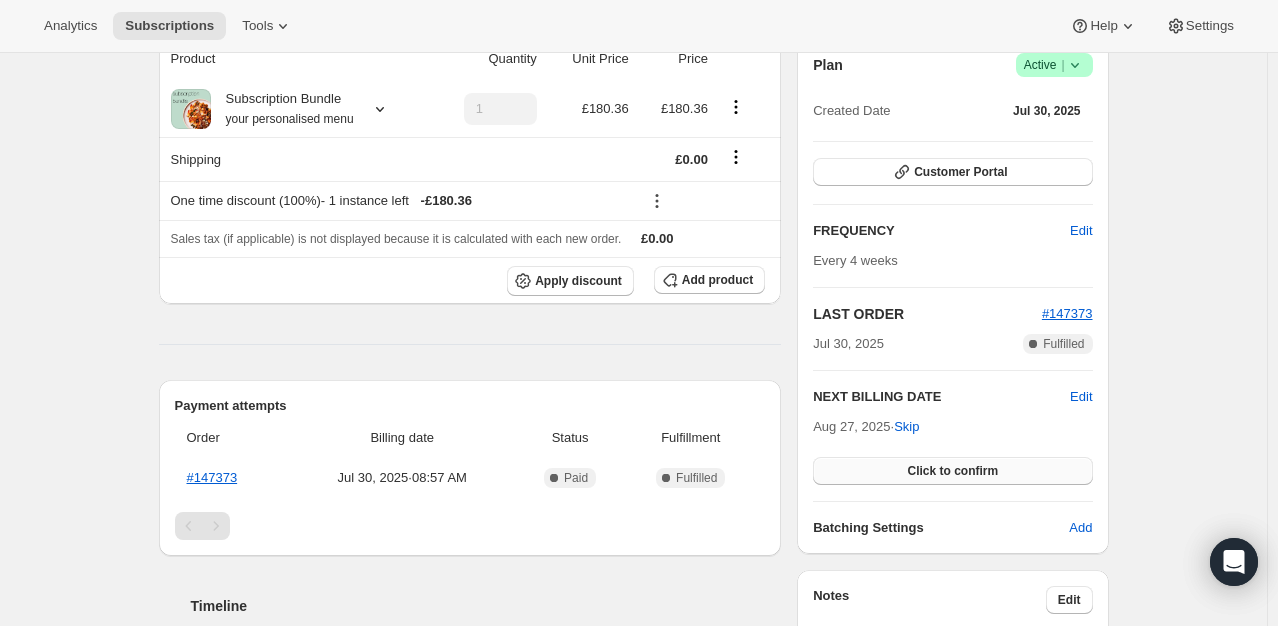 click on "Click to confirm" at bounding box center (952, 471) 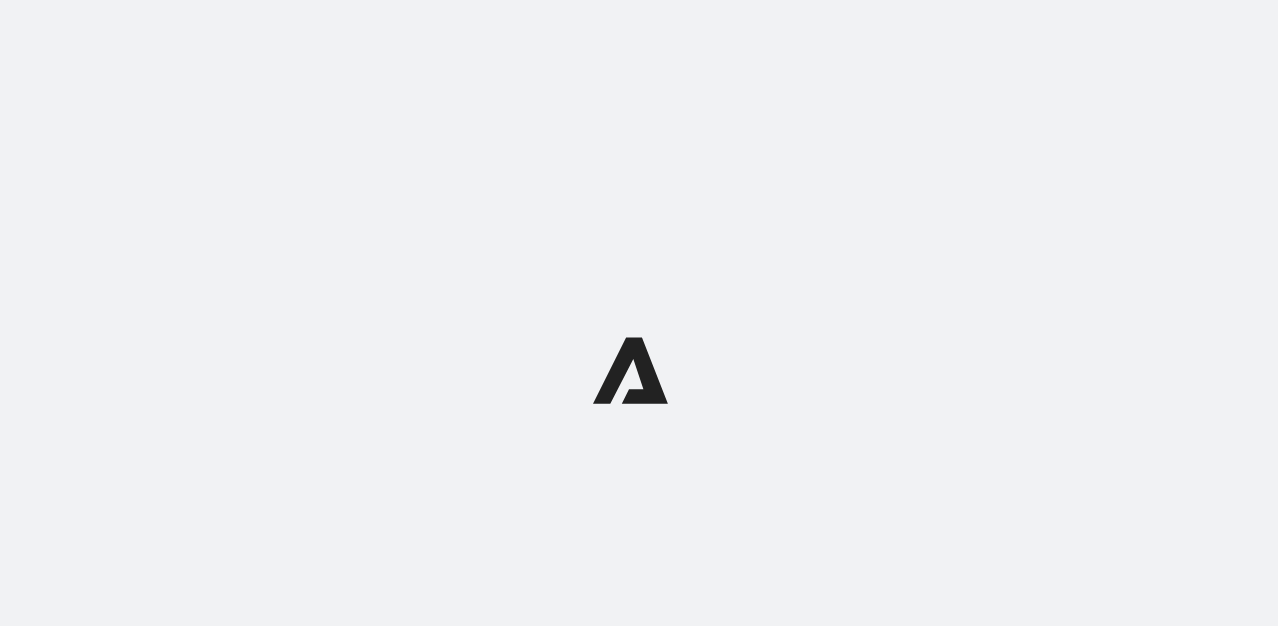 scroll, scrollTop: 0, scrollLeft: 0, axis: both 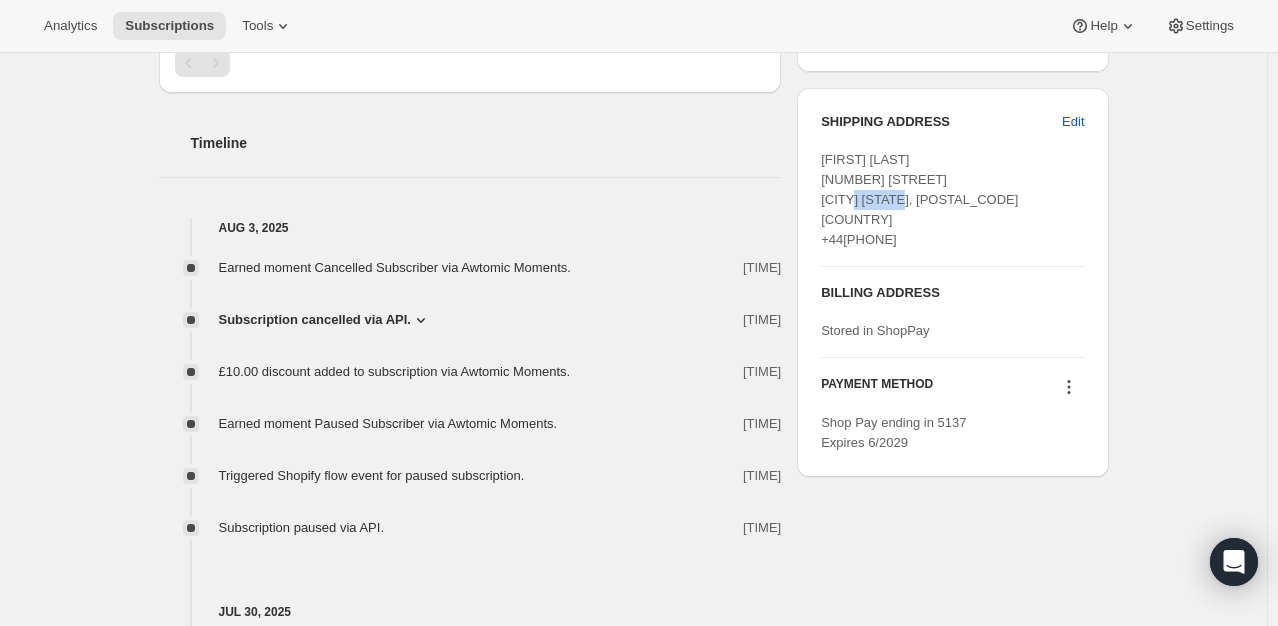 drag, startPoint x: 956, startPoint y: 198, endPoint x: 907, endPoint y: 195, distance: 49.09175 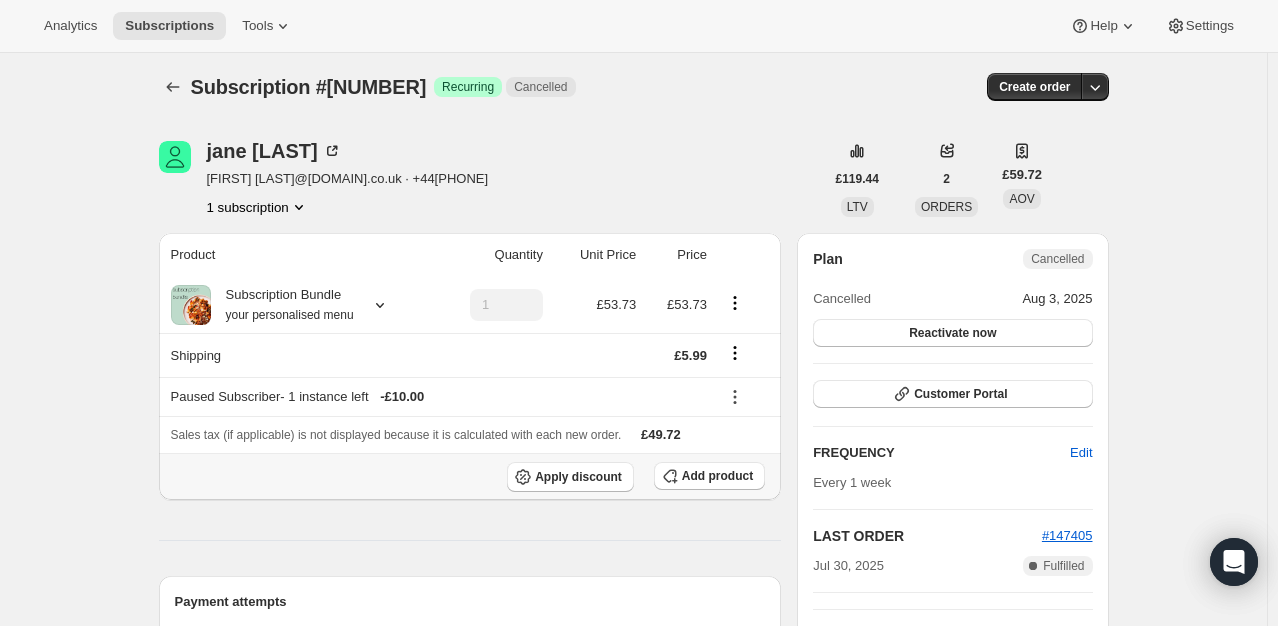 scroll, scrollTop: 0, scrollLeft: 0, axis: both 